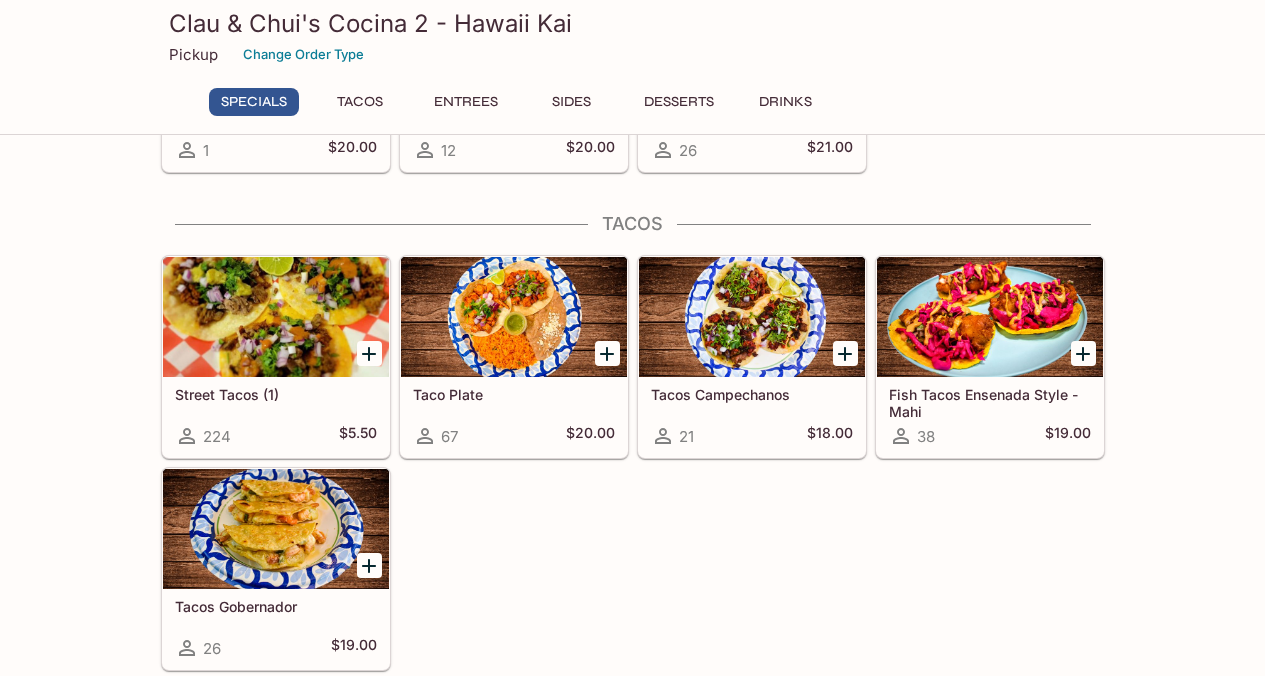 scroll, scrollTop: 244, scrollLeft: 0, axis: vertical 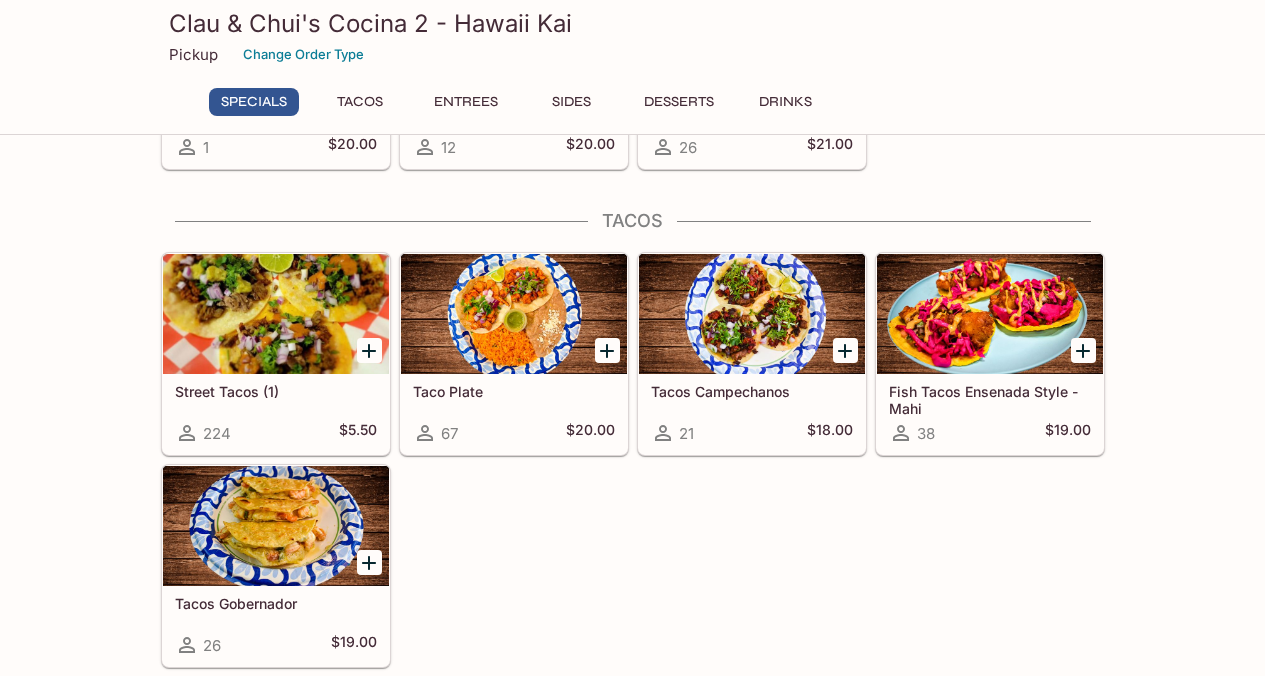 click at bounding box center [514, 314] 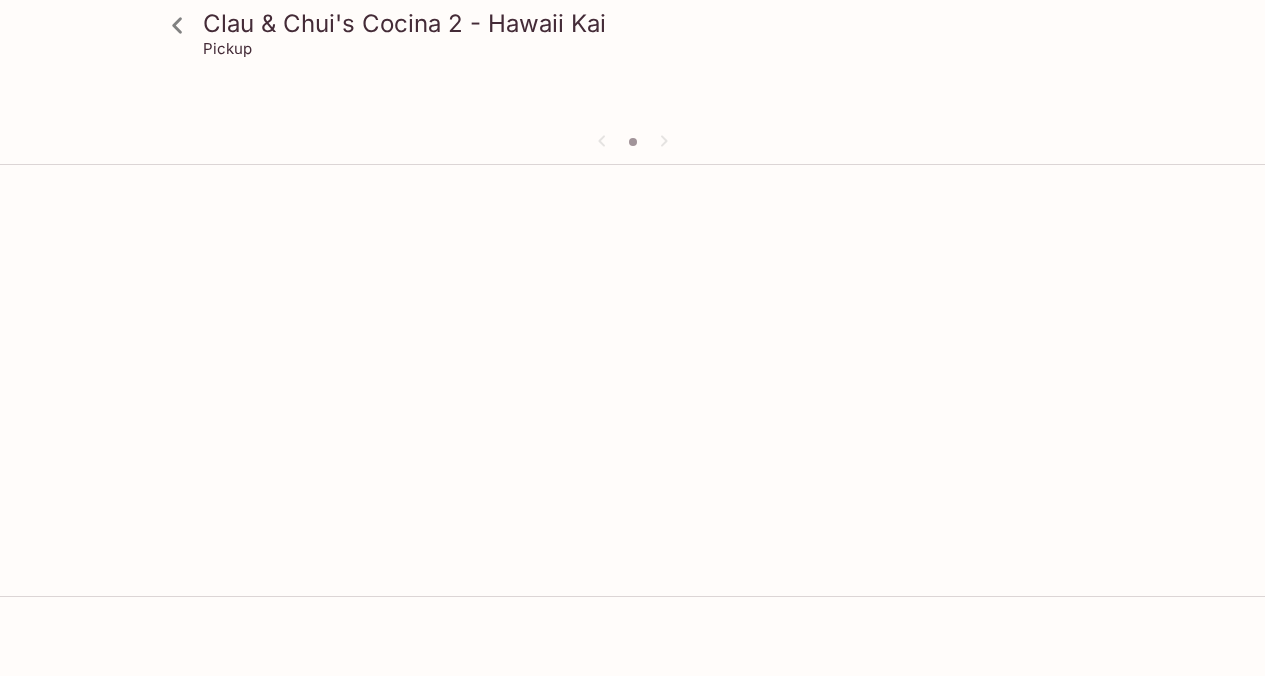 scroll, scrollTop: 0, scrollLeft: 0, axis: both 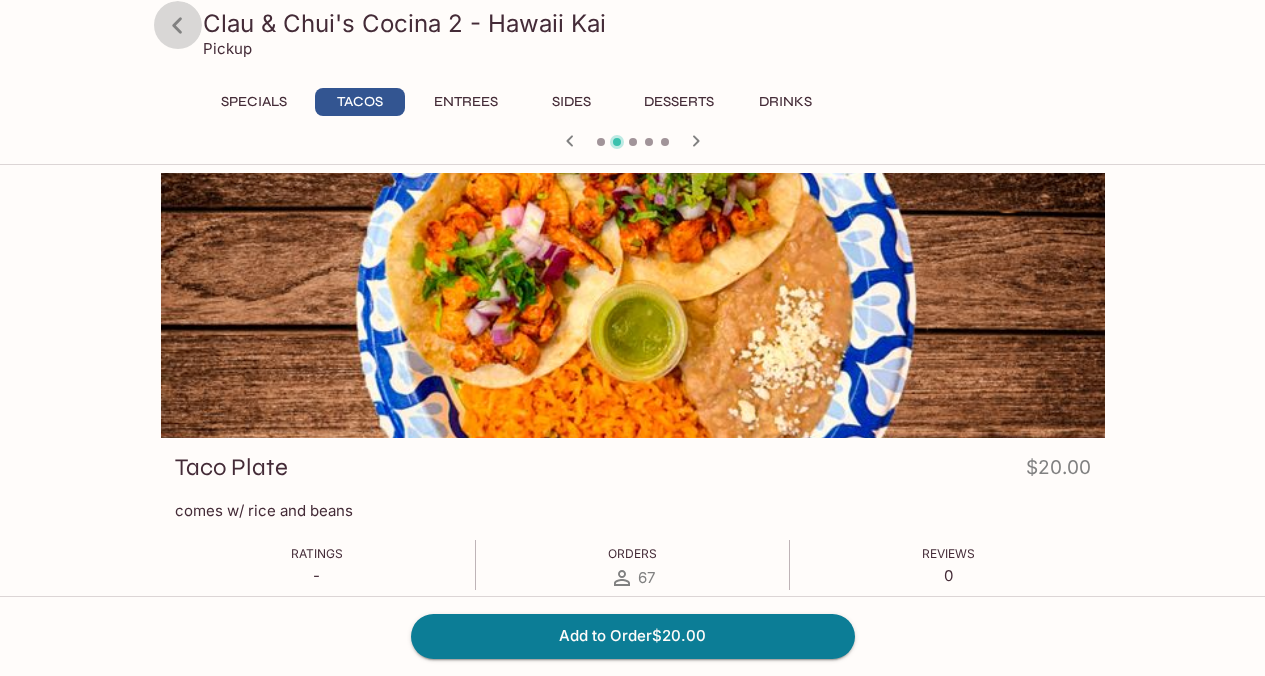 click 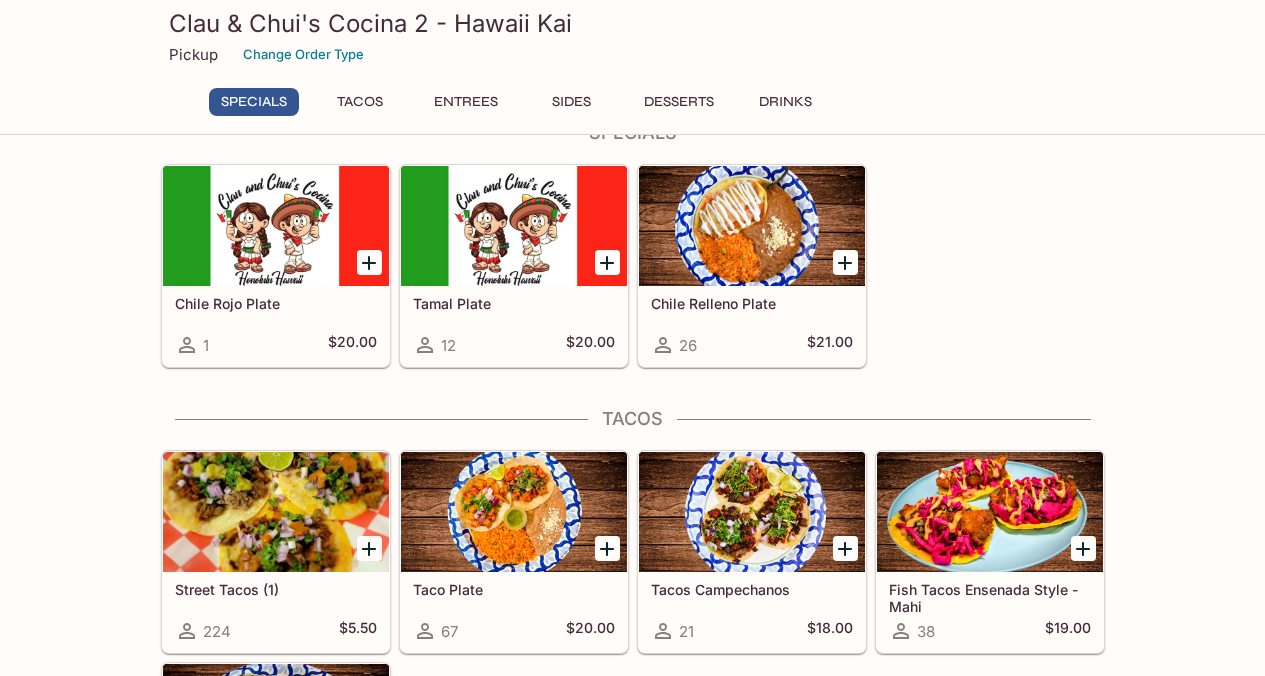 scroll, scrollTop: 46, scrollLeft: 0, axis: vertical 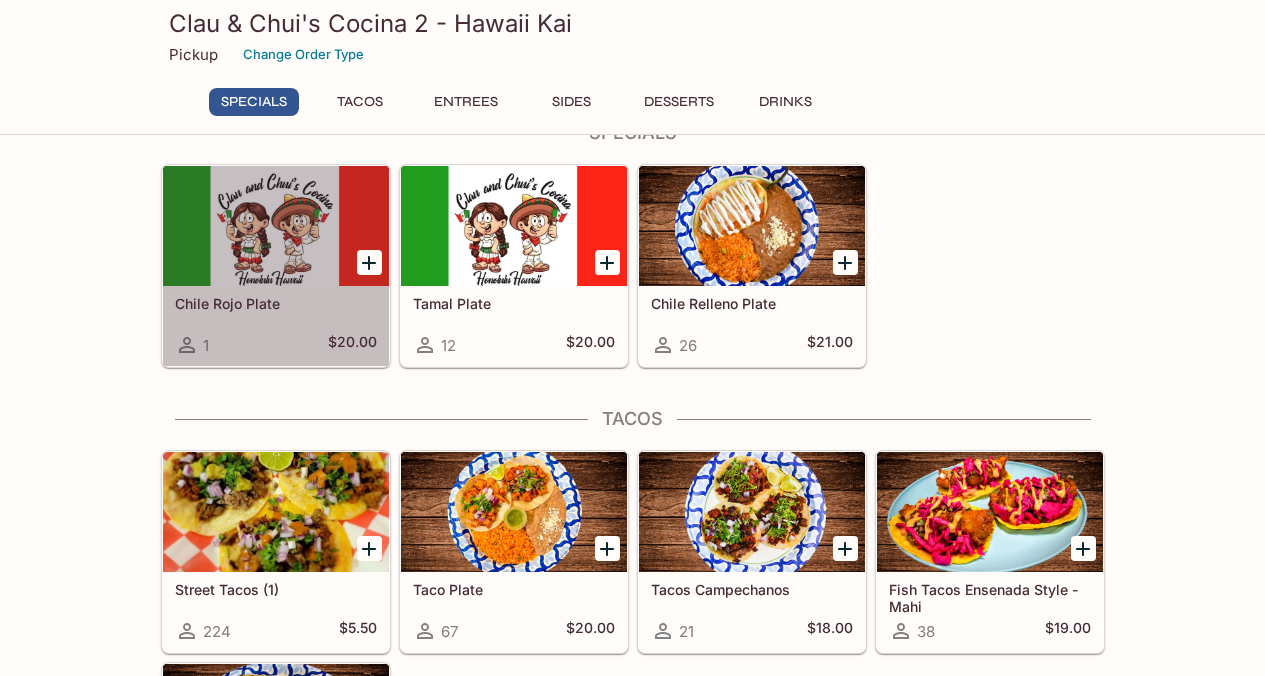 click at bounding box center [276, 226] 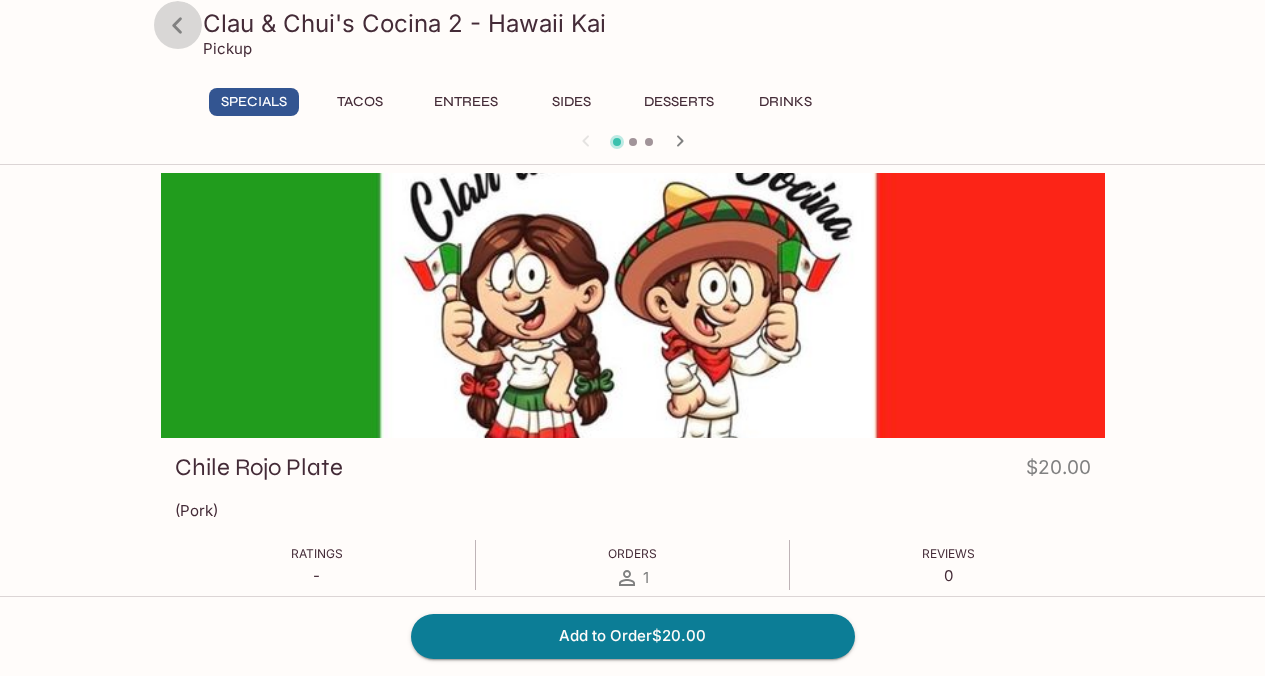 click 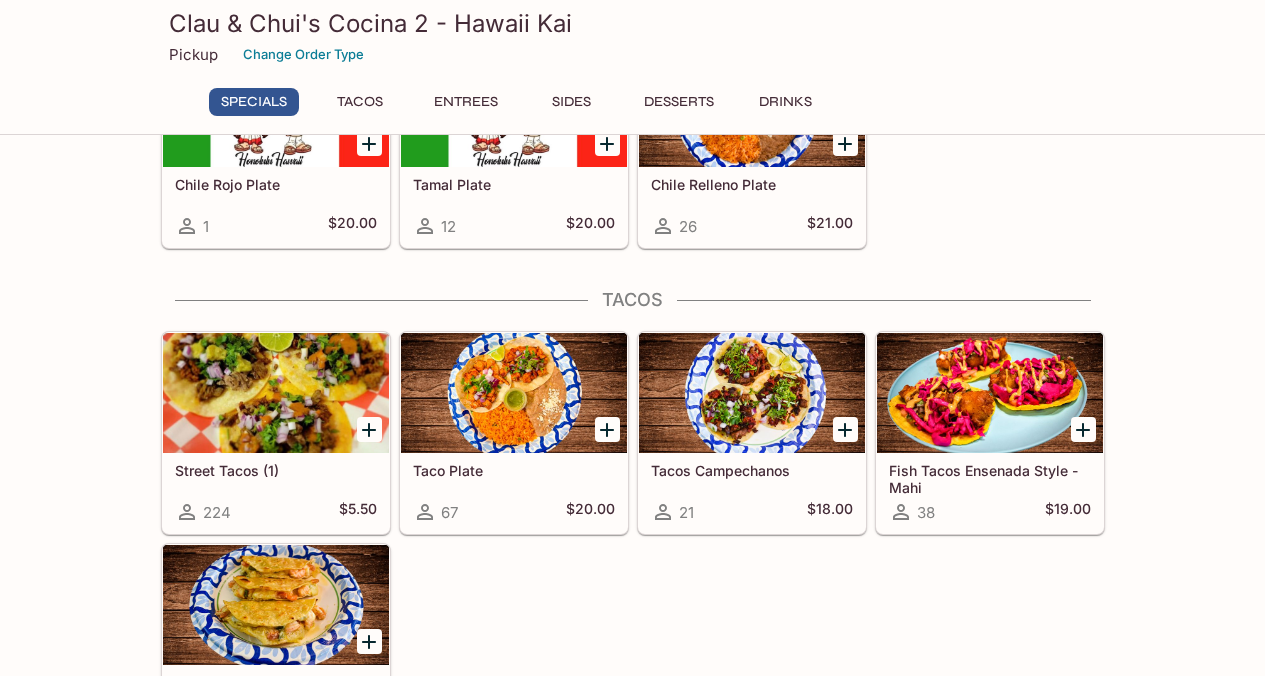 scroll, scrollTop: 166, scrollLeft: 0, axis: vertical 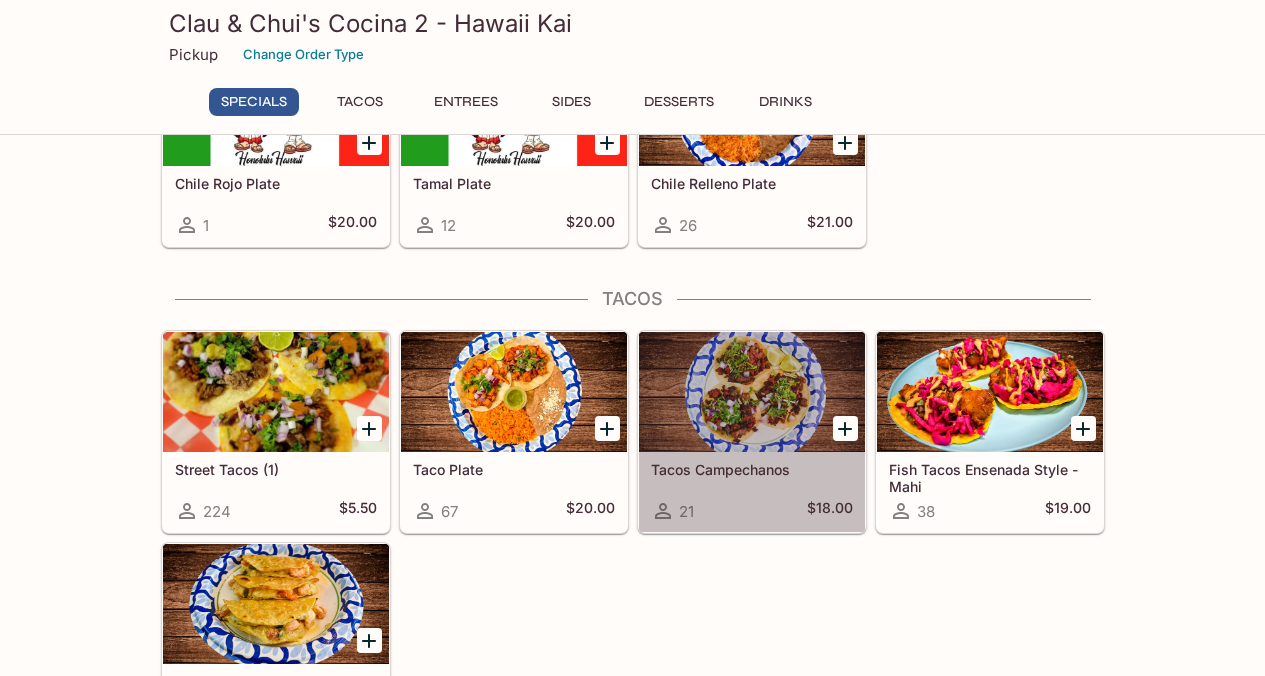 click at bounding box center [752, 392] 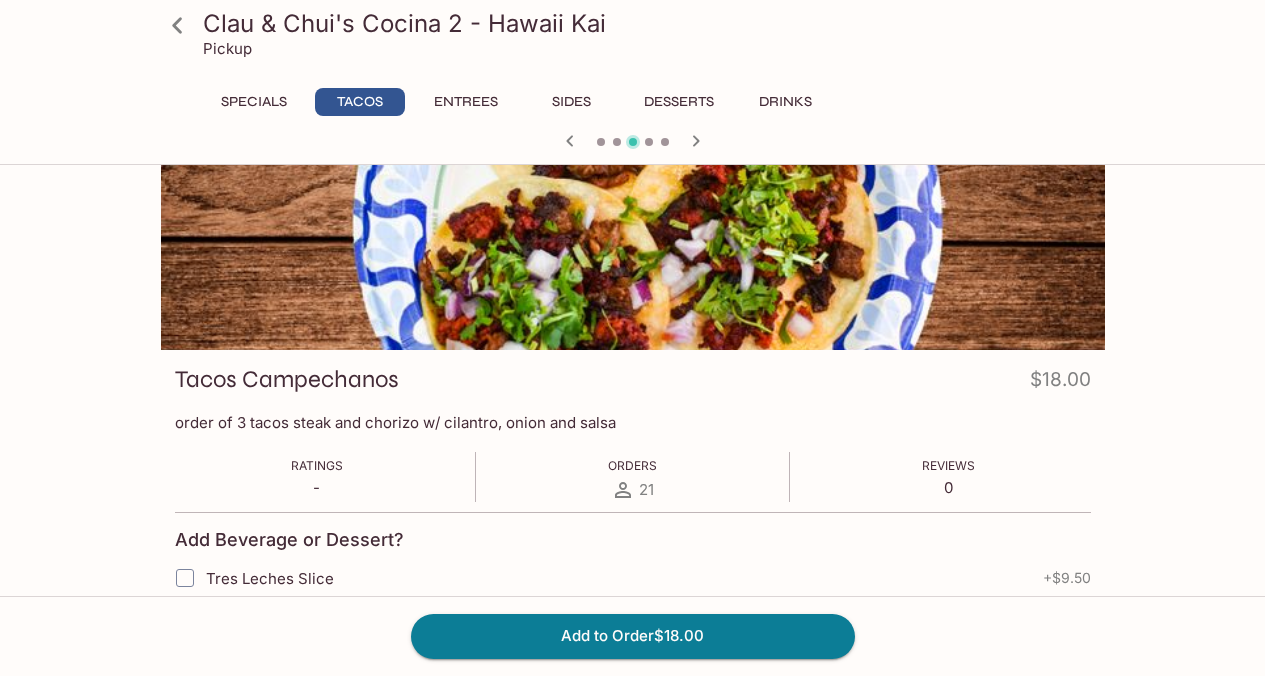 scroll, scrollTop: 0, scrollLeft: 0, axis: both 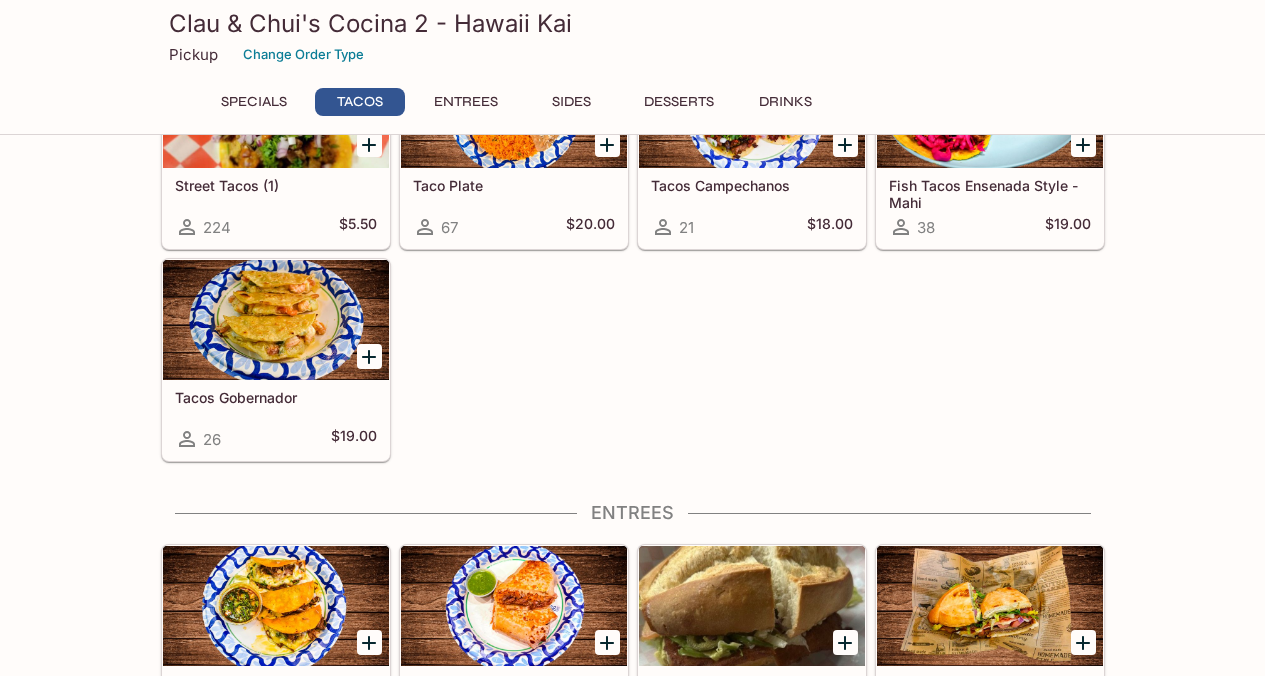 click at bounding box center (276, 320) 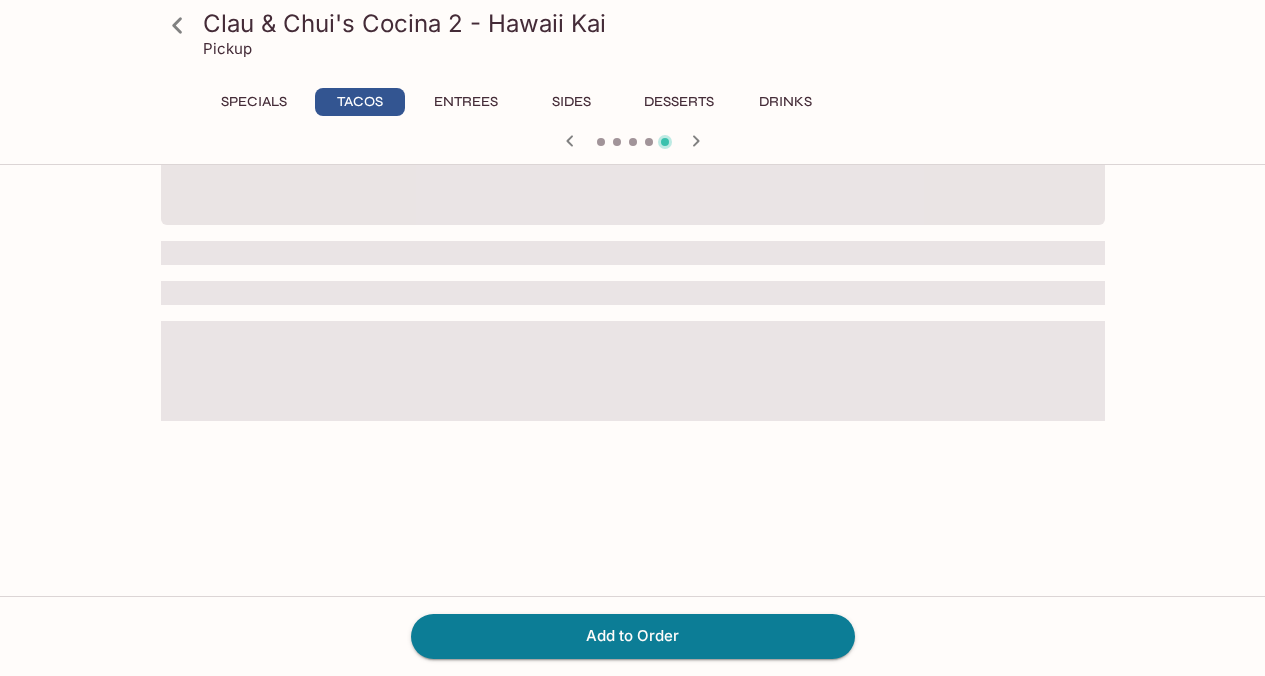 scroll, scrollTop: 0, scrollLeft: 0, axis: both 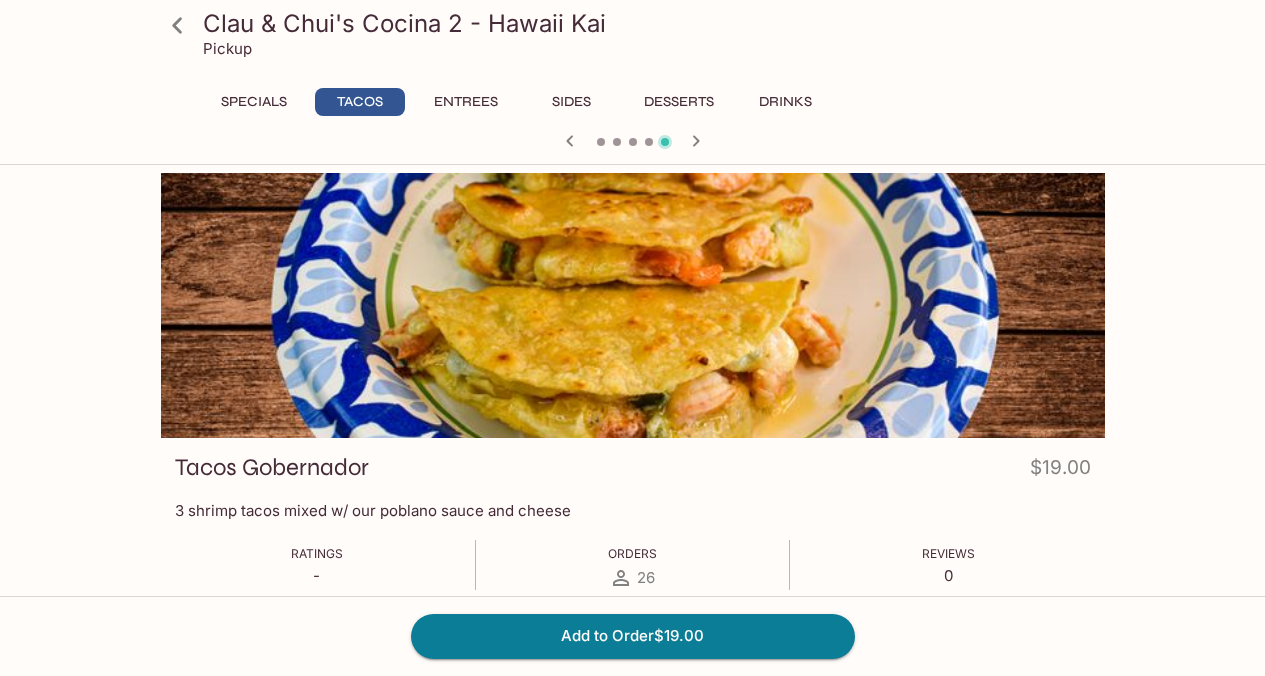 click 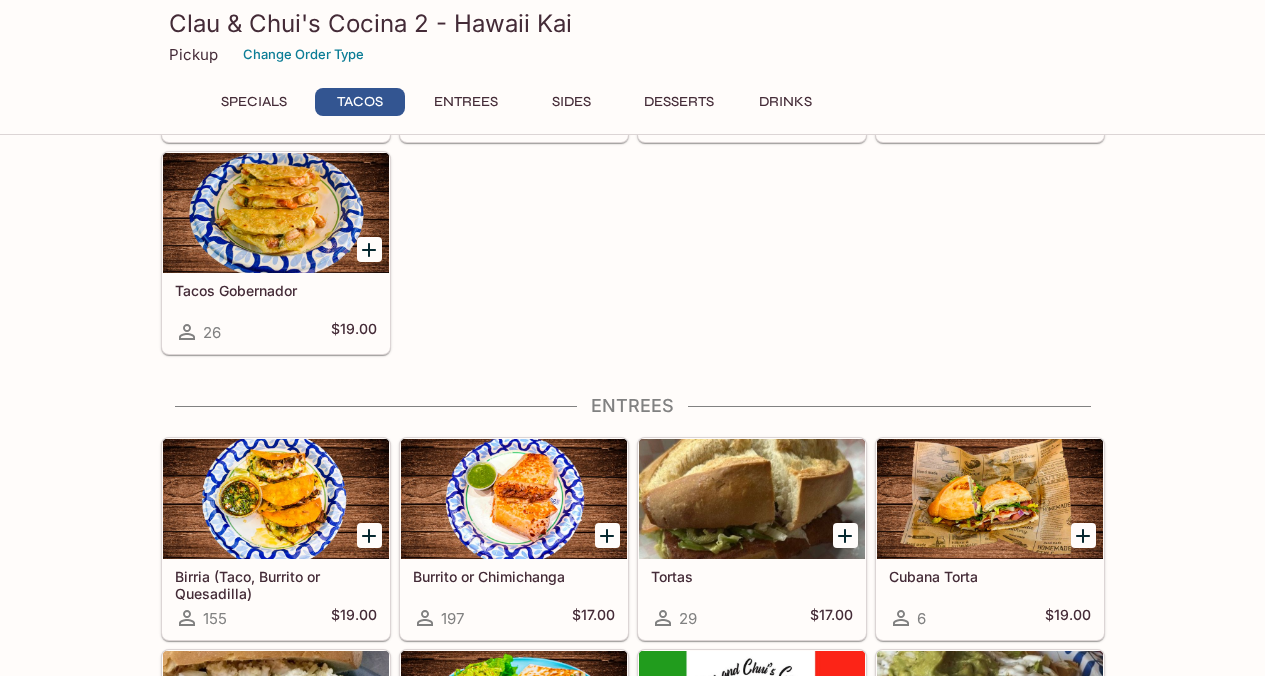 scroll, scrollTop: 740, scrollLeft: 0, axis: vertical 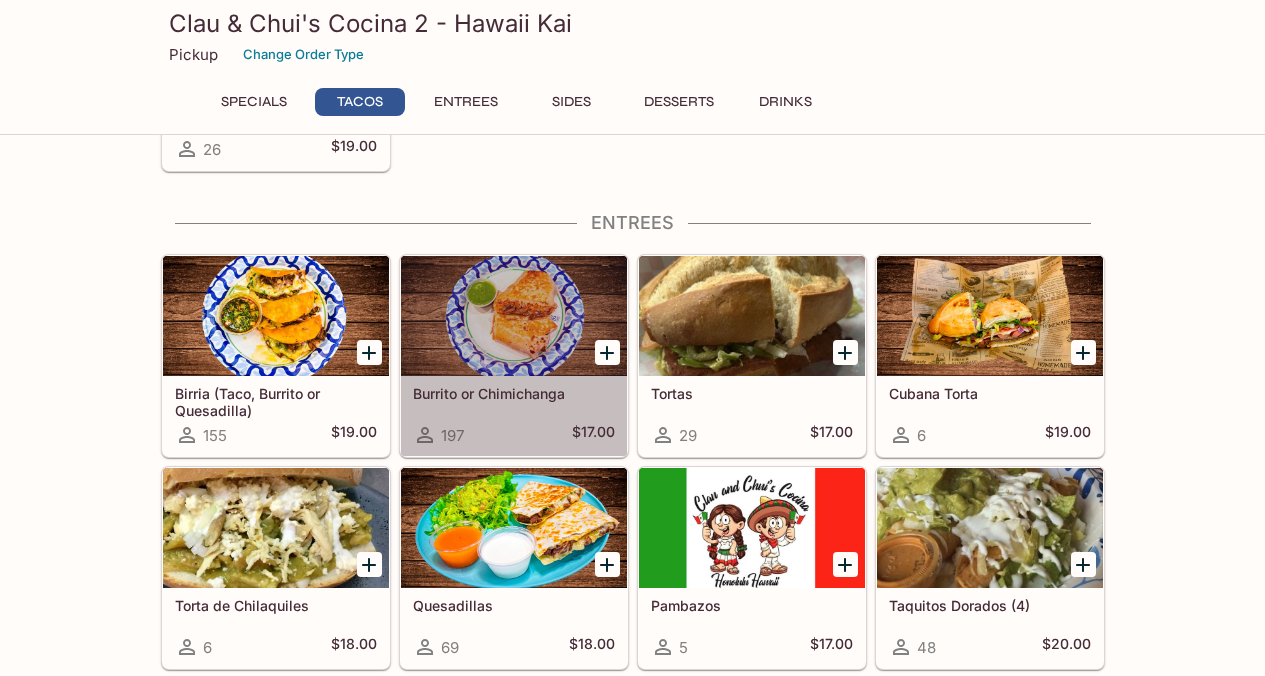 click at bounding box center [514, 316] 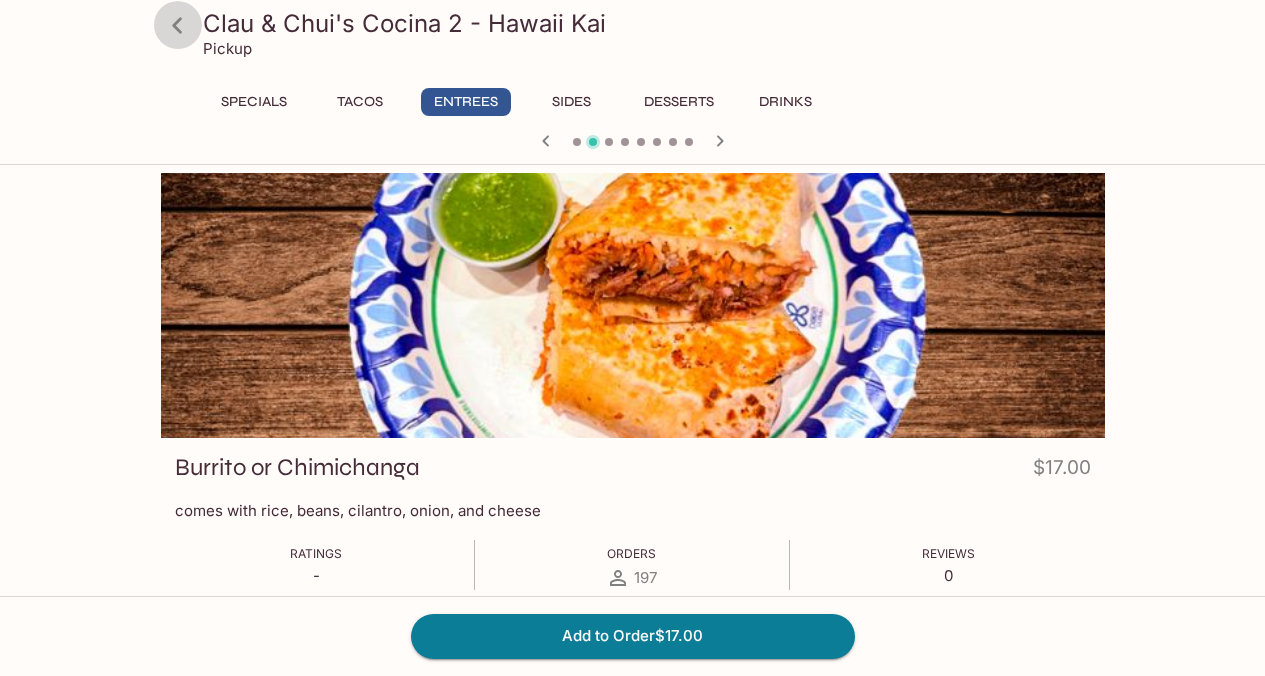 click 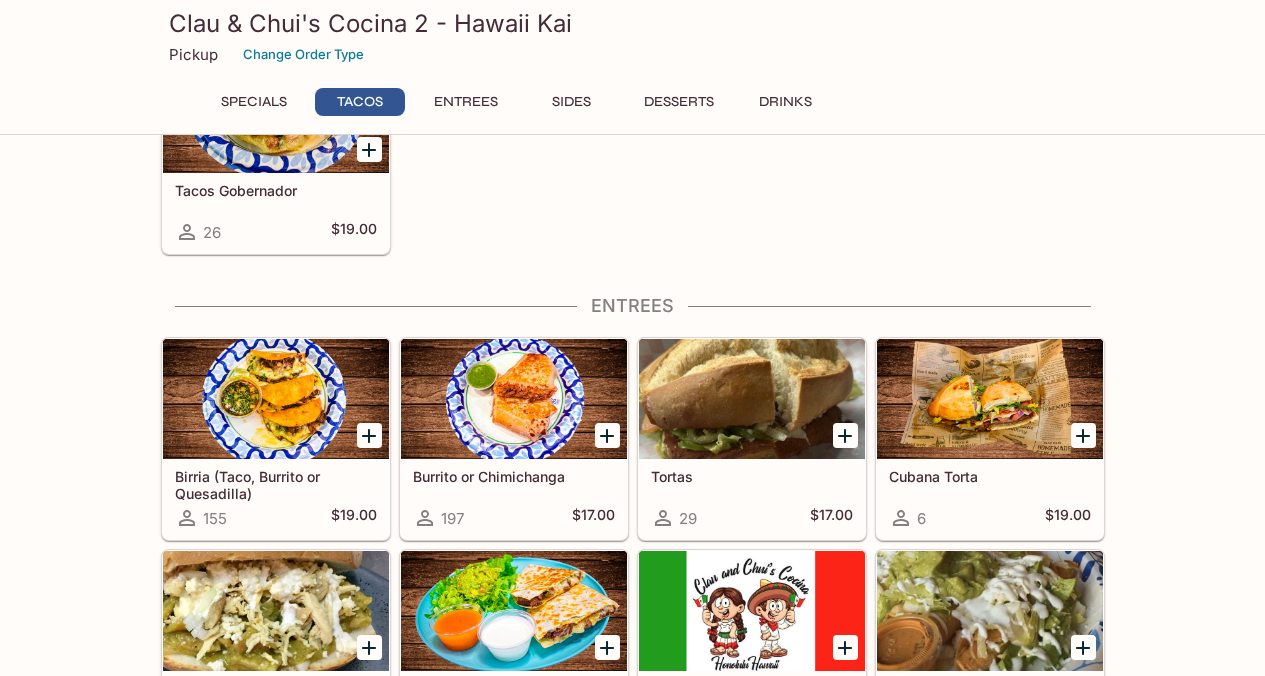 scroll, scrollTop: 658, scrollLeft: 0, axis: vertical 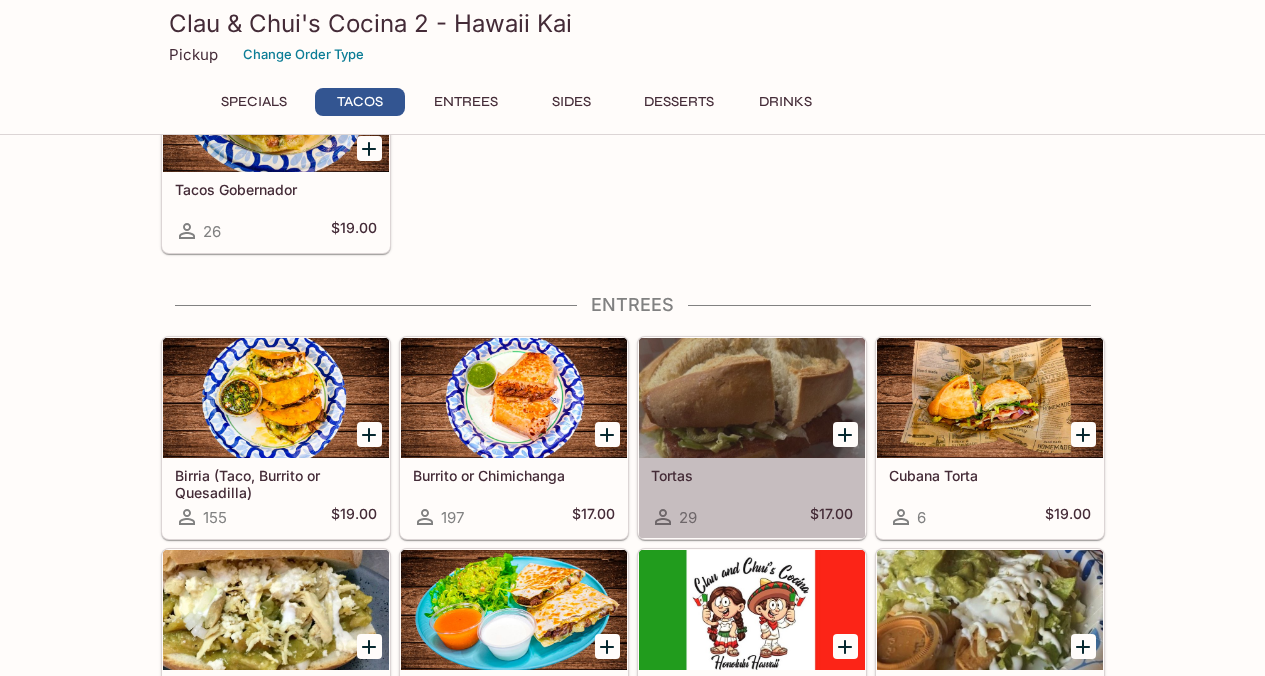 click at bounding box center [752, 398] 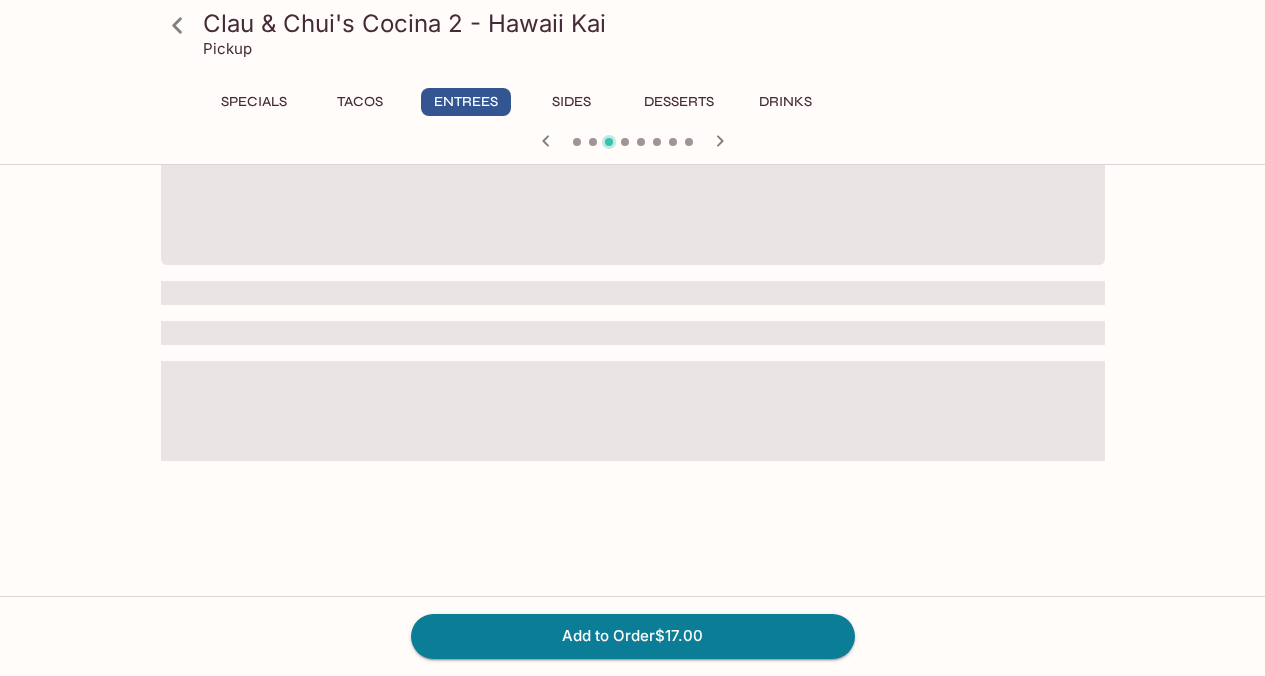 scroll, scrollTop: 0, scrollLeft: 0, axis: both 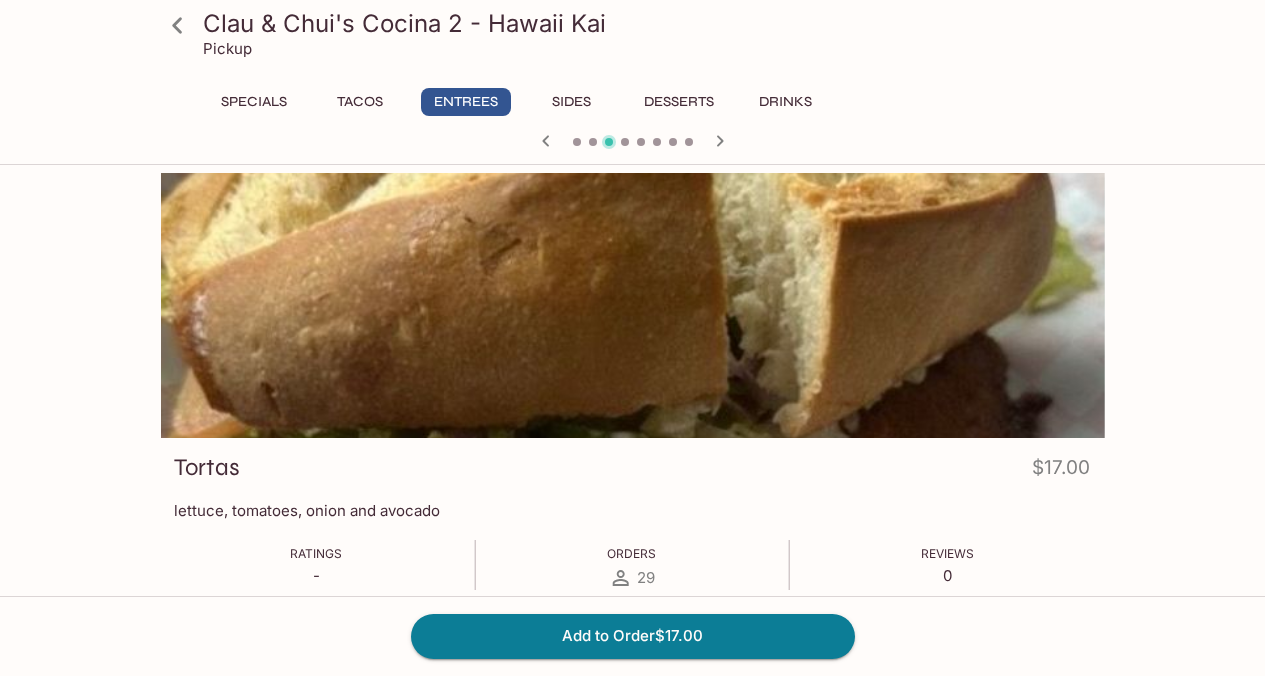 click at bounding box center (632, 305) 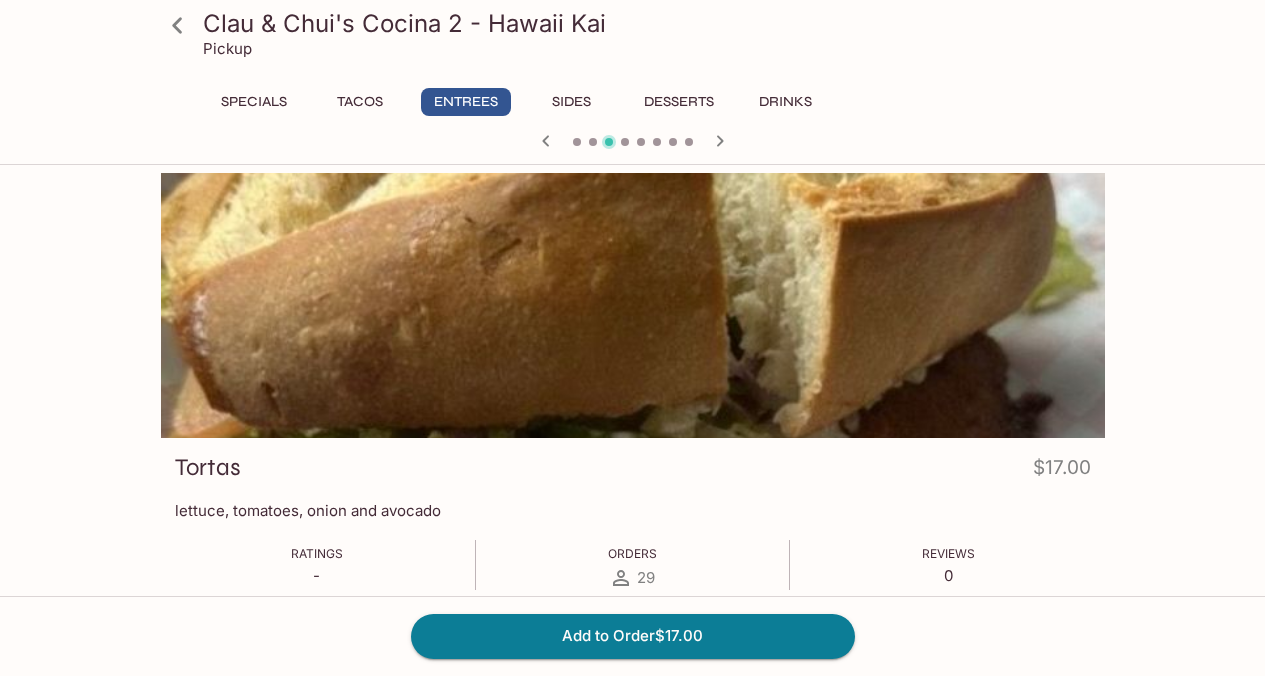 click 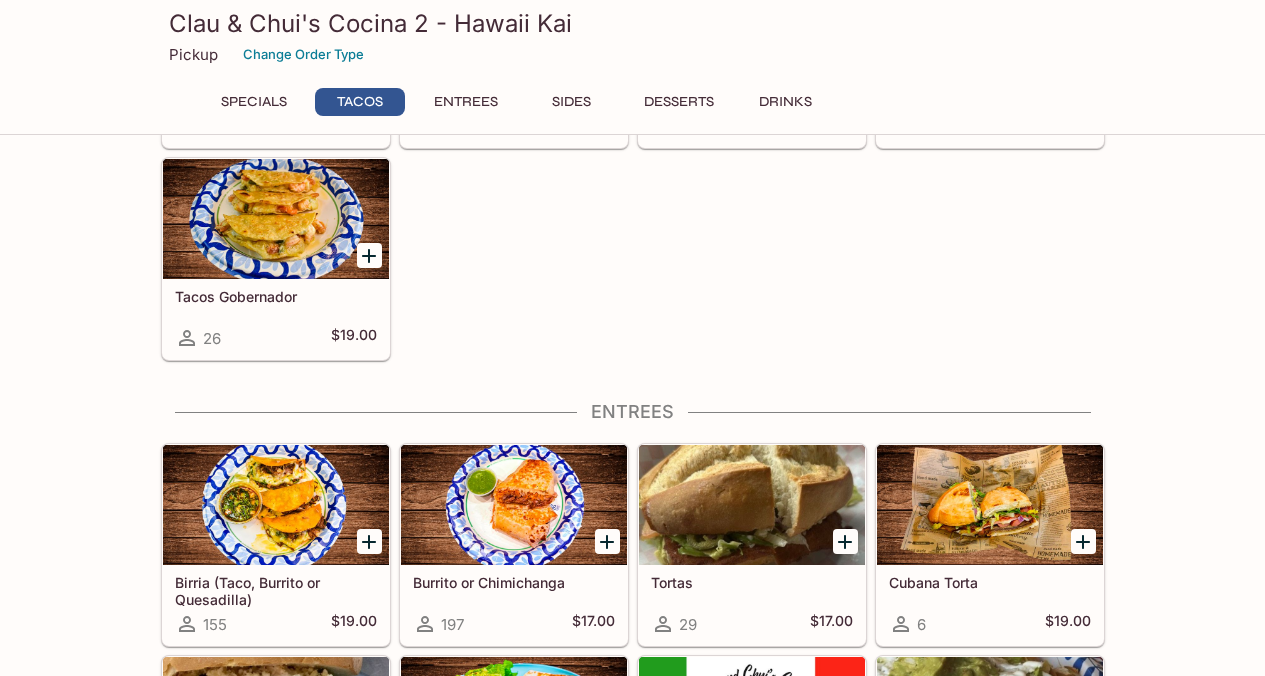 scroll, scrollTop: 555, scrollLeft: 0, axis: vertical 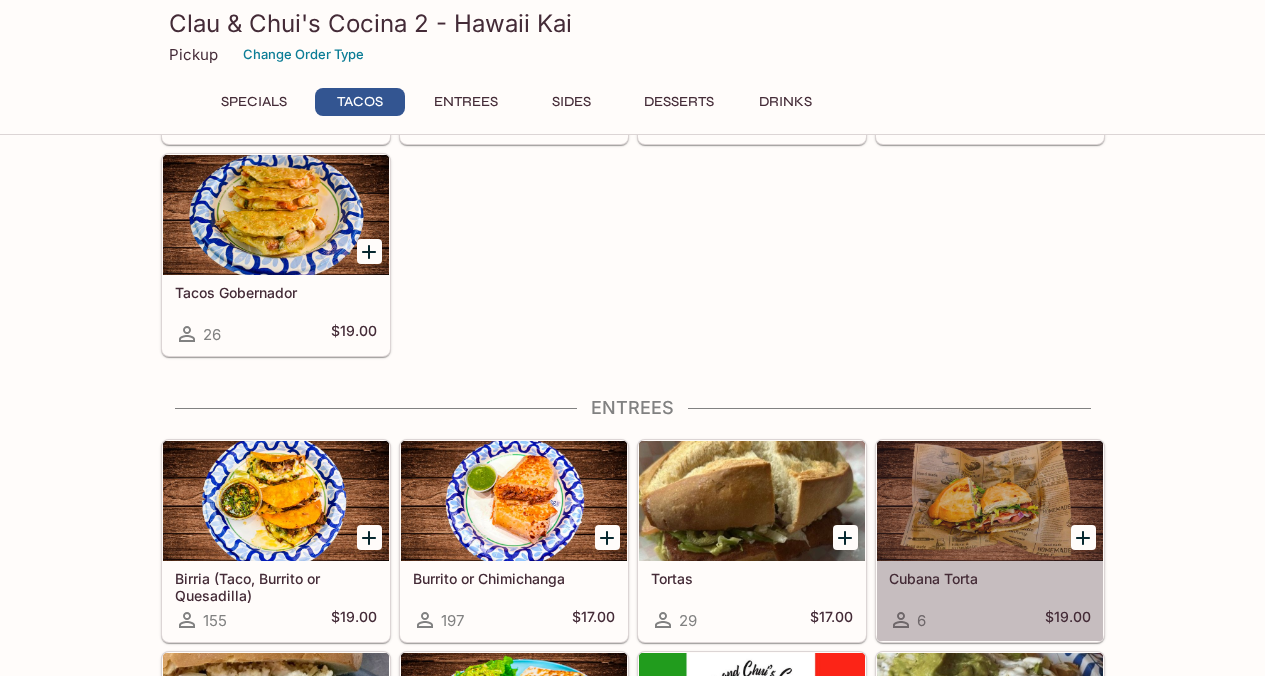 click at bounding box center (990, 501) 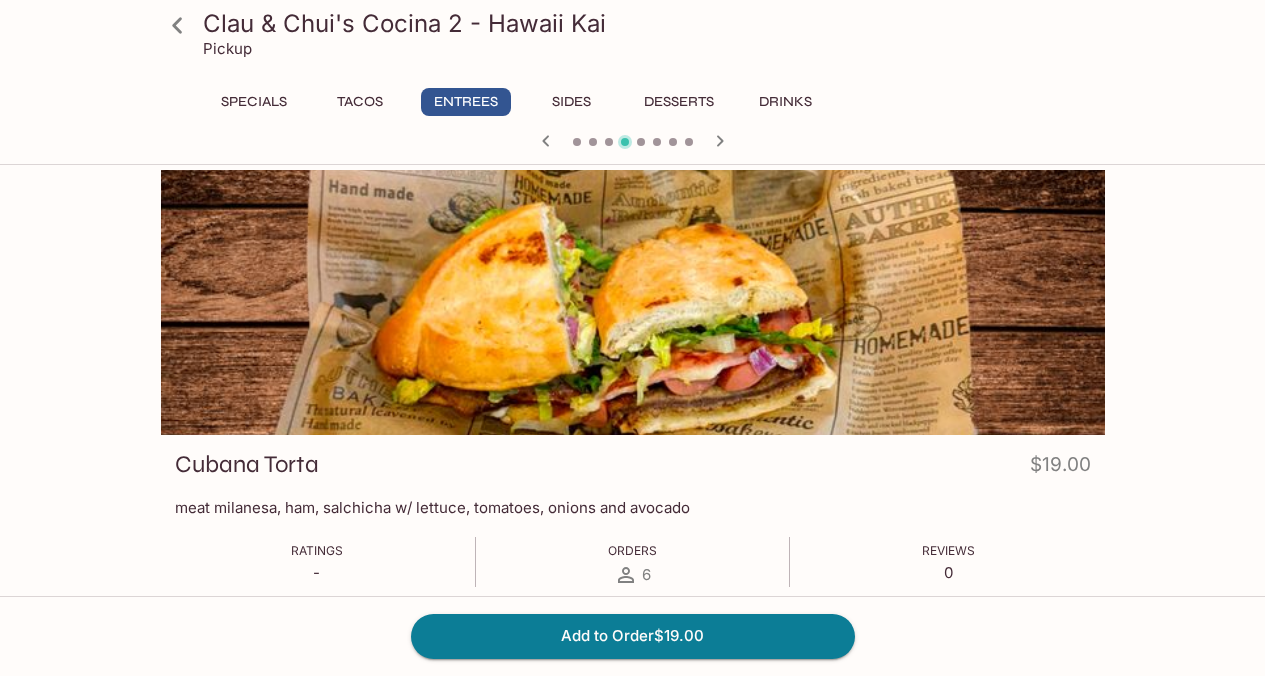 scroll, scrollTop: 4, scrollLeft: 0, axis: vertical 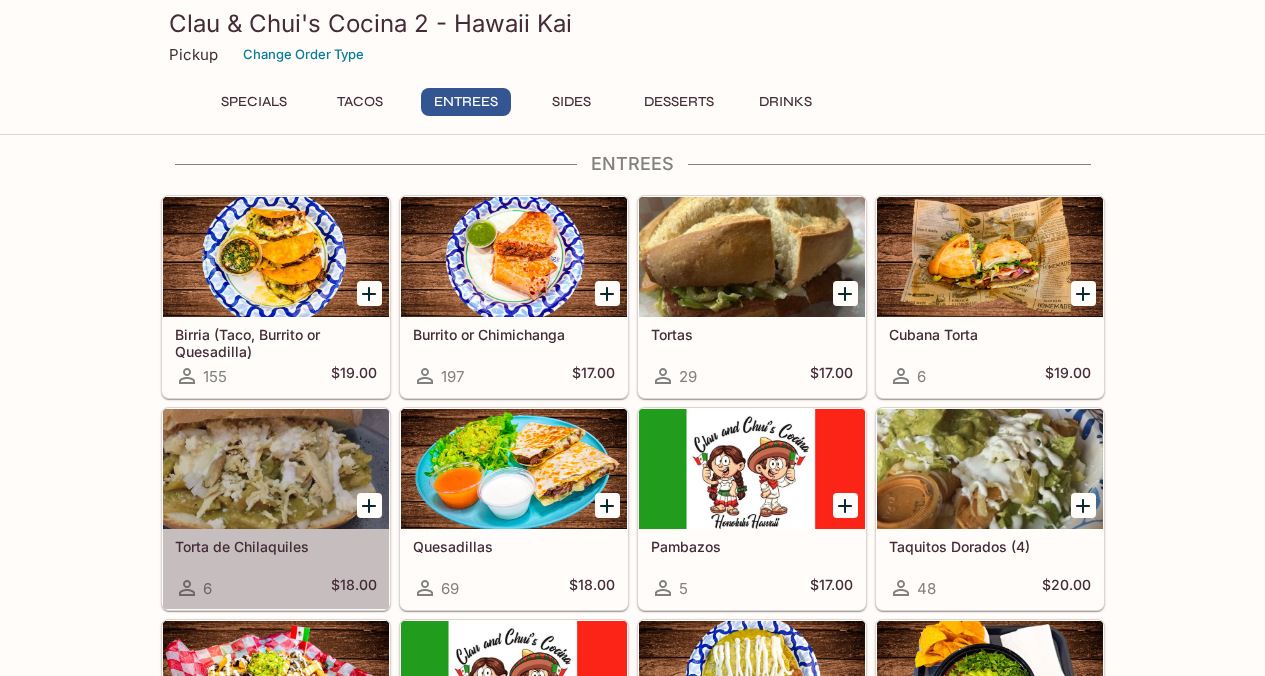 click at bounding box center (276, 469) 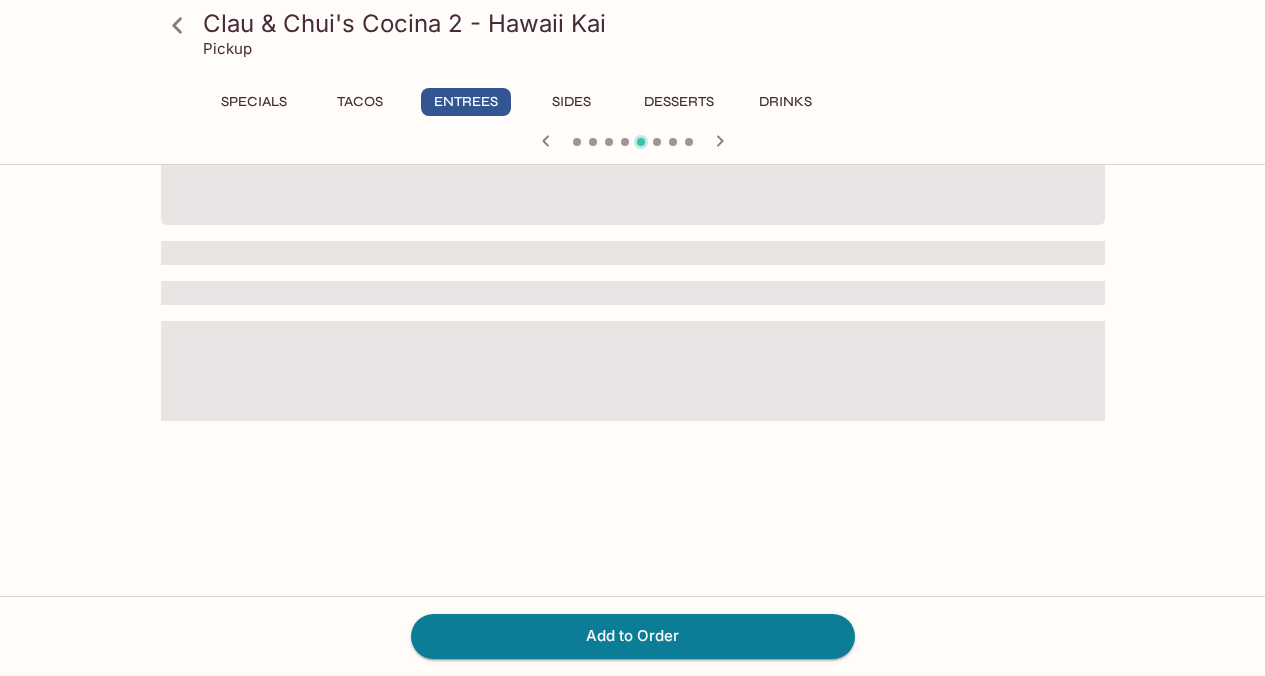 scroll, scrollTop: 0, scrollLeft: 0, axis: both 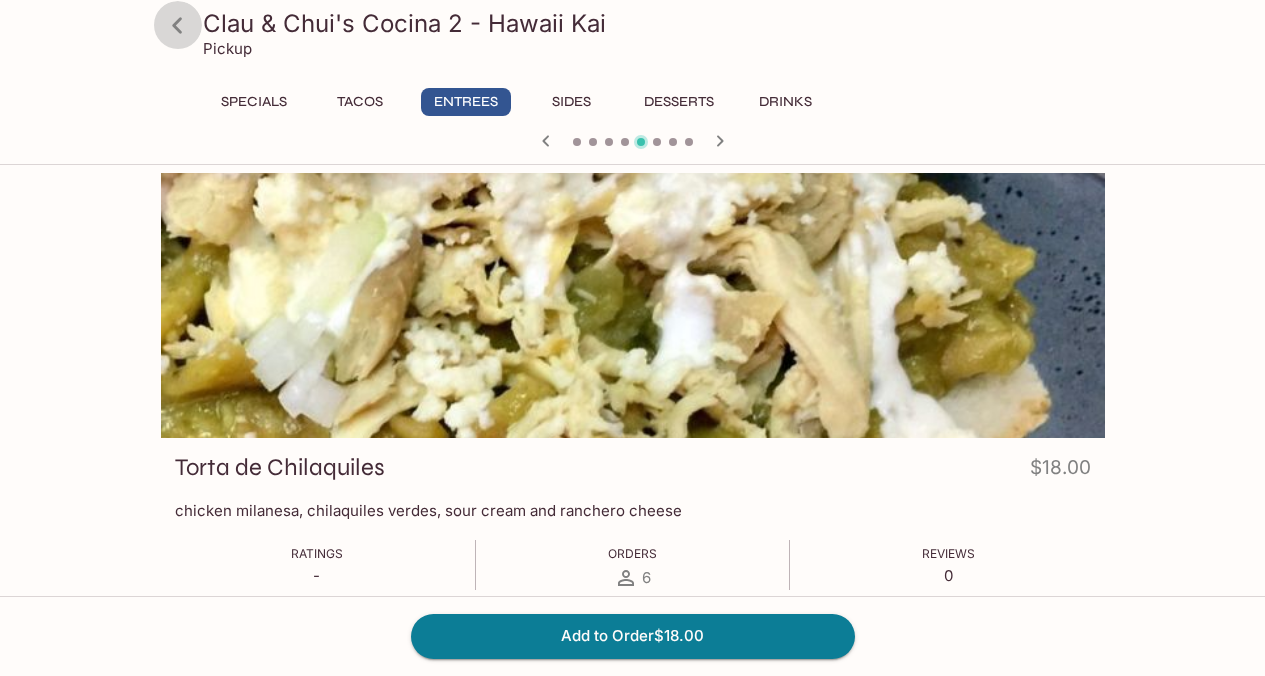 click 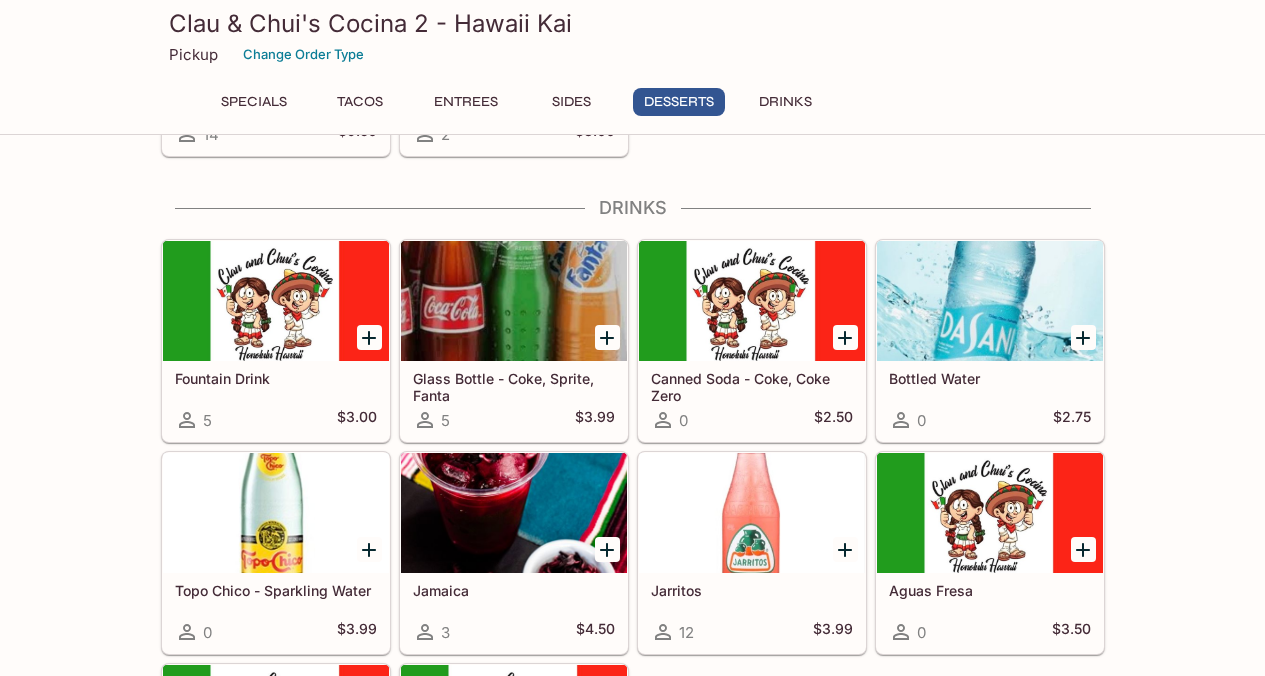 scroll, scrollTop: 2245, scrollLeft: 0, axis: vertical 